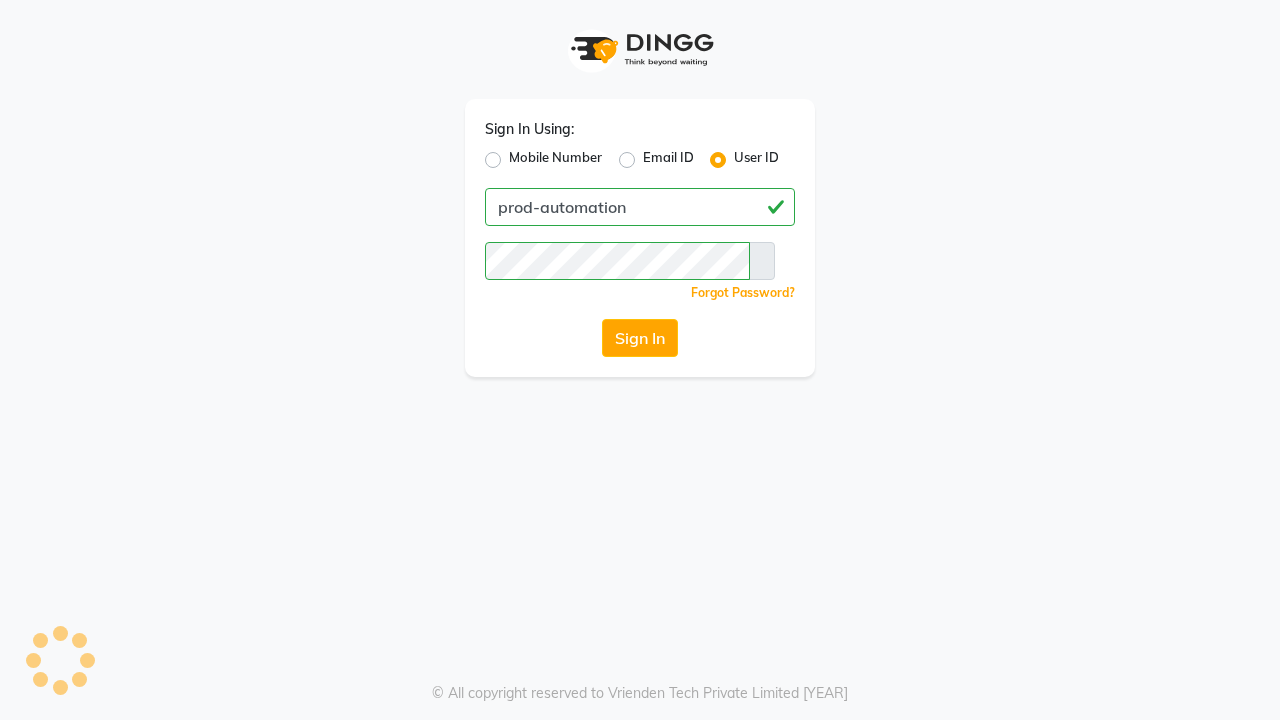scroll, scrollTop: 0, scrollLeft: 0, axis: both 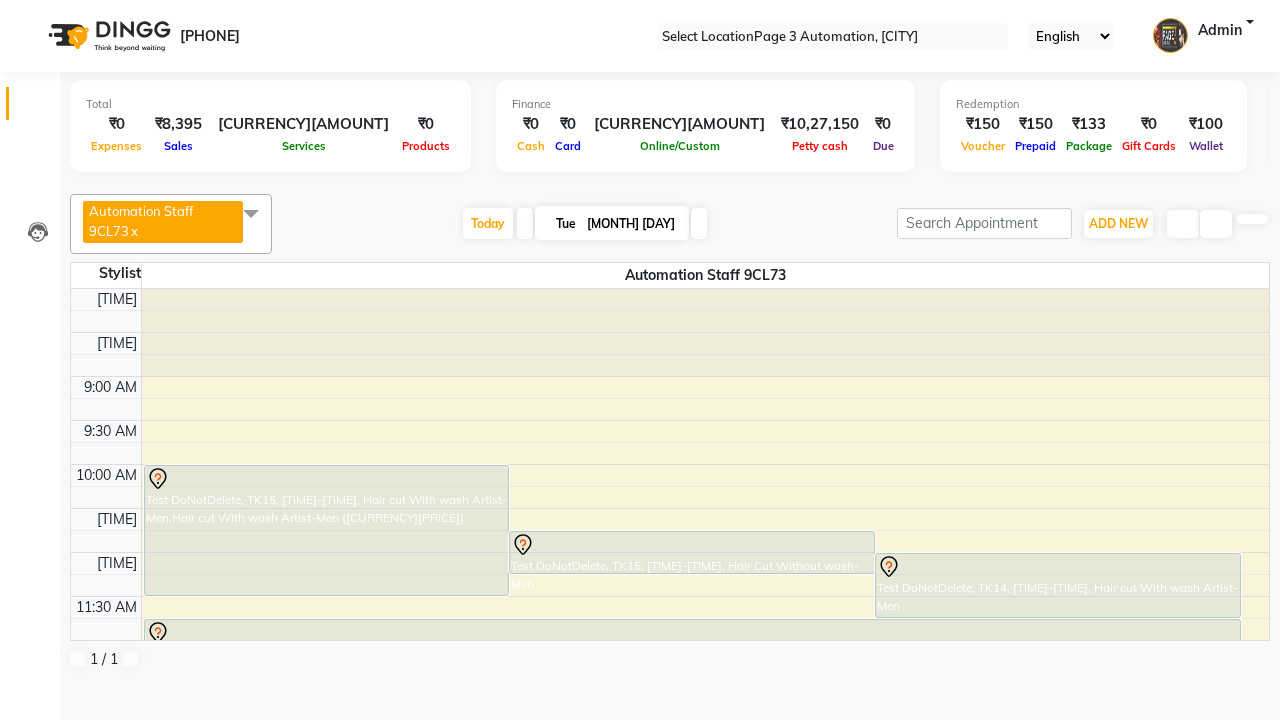 click at bounding box center [31, 8] 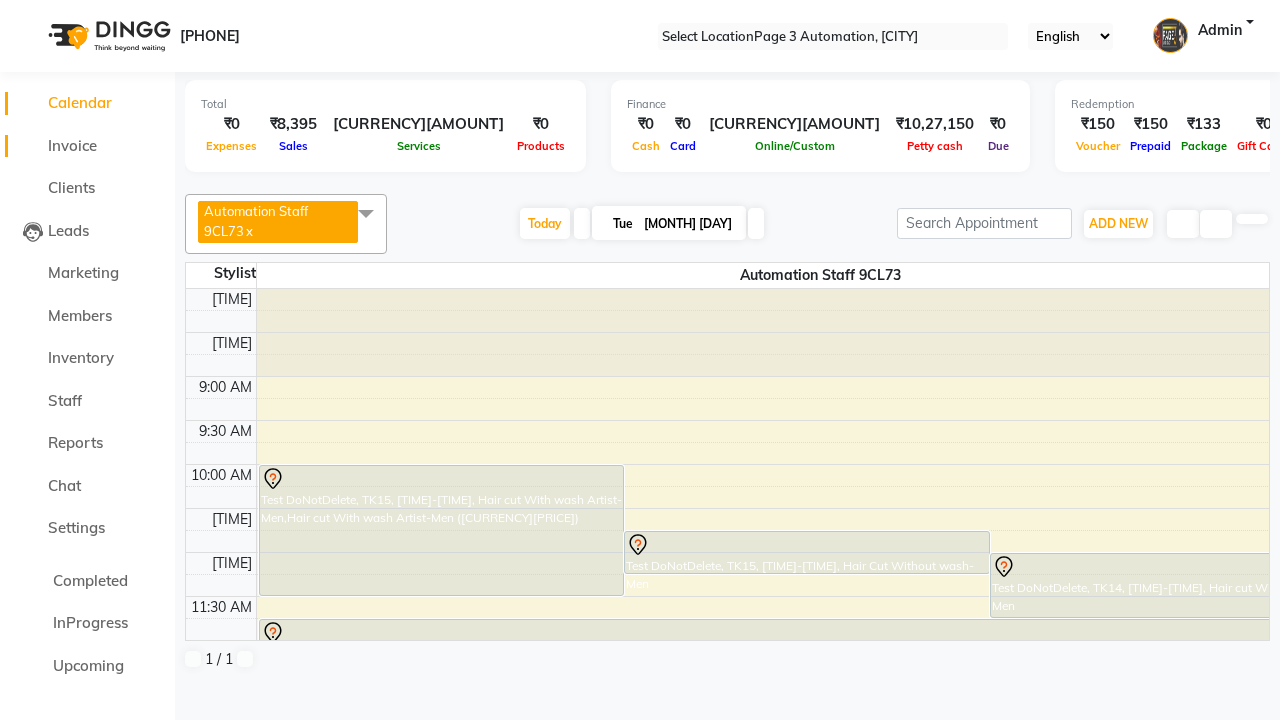 click on "Invoice" at bounding box center [72, 145] 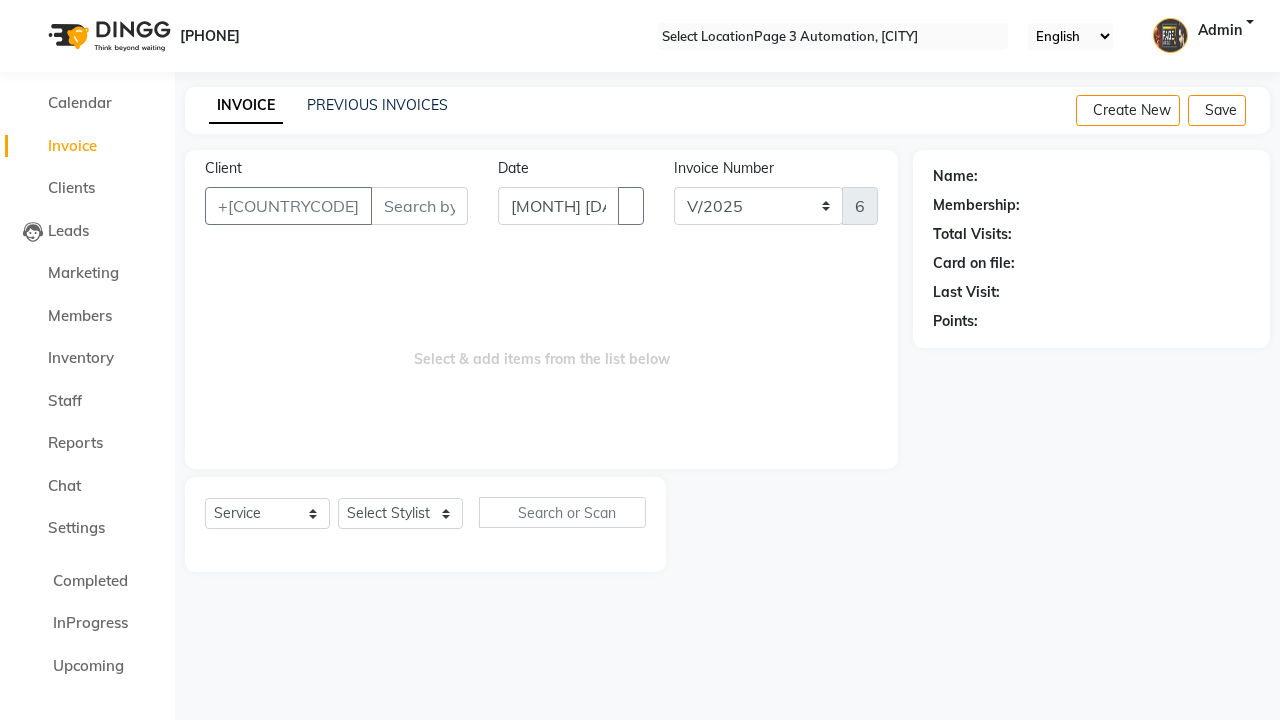 click at bounding box center [31, 8] 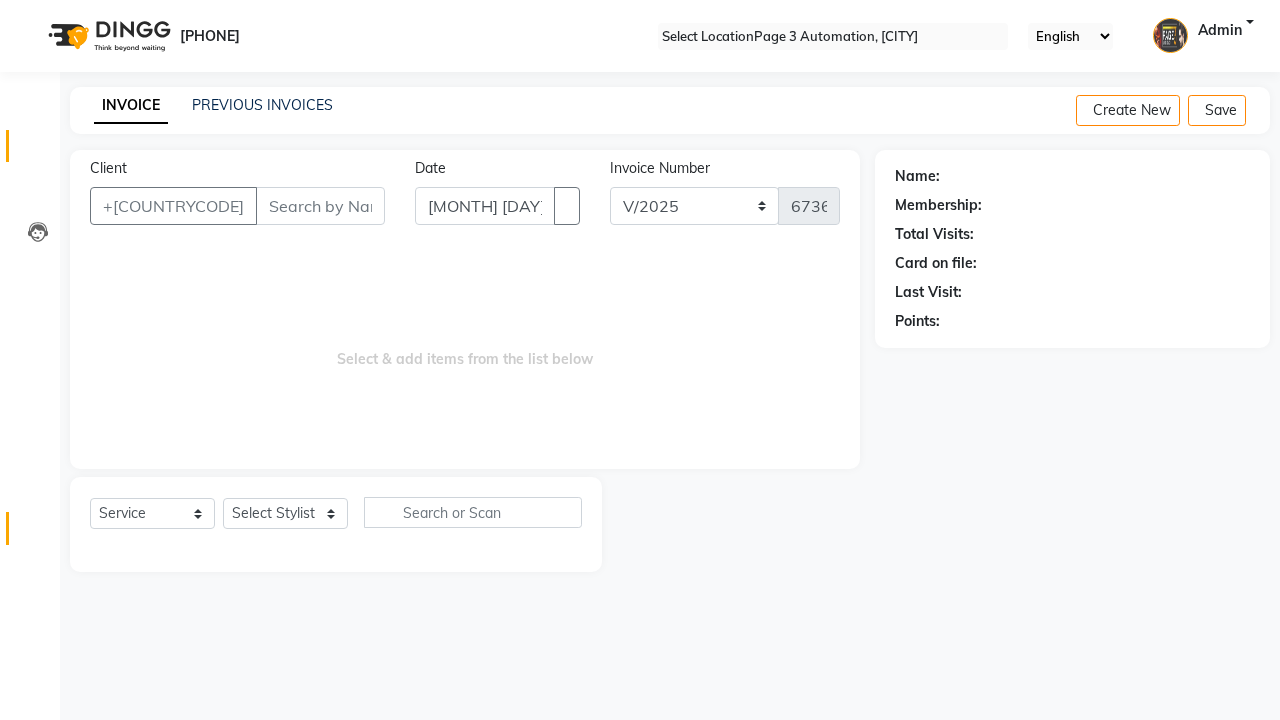 click at bounding box center [38, 533] 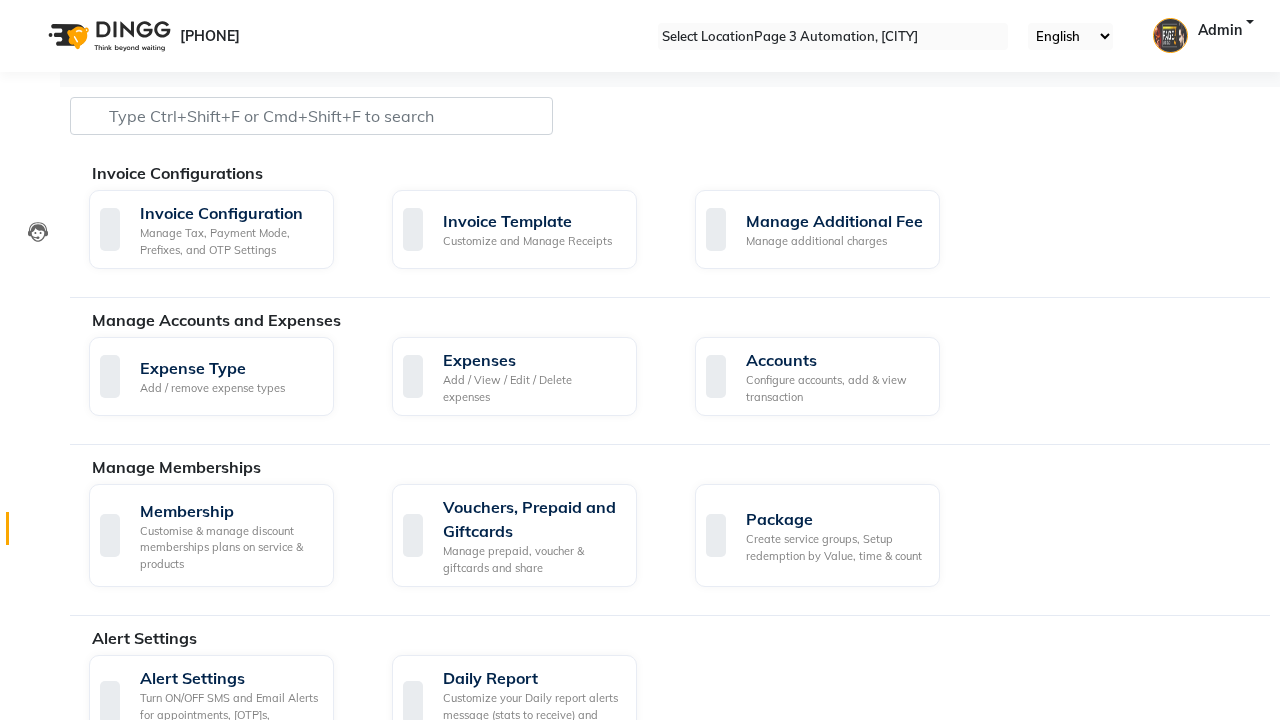 click on "Manage reset opening cash, change password." at bounding box center [1137, 1603] 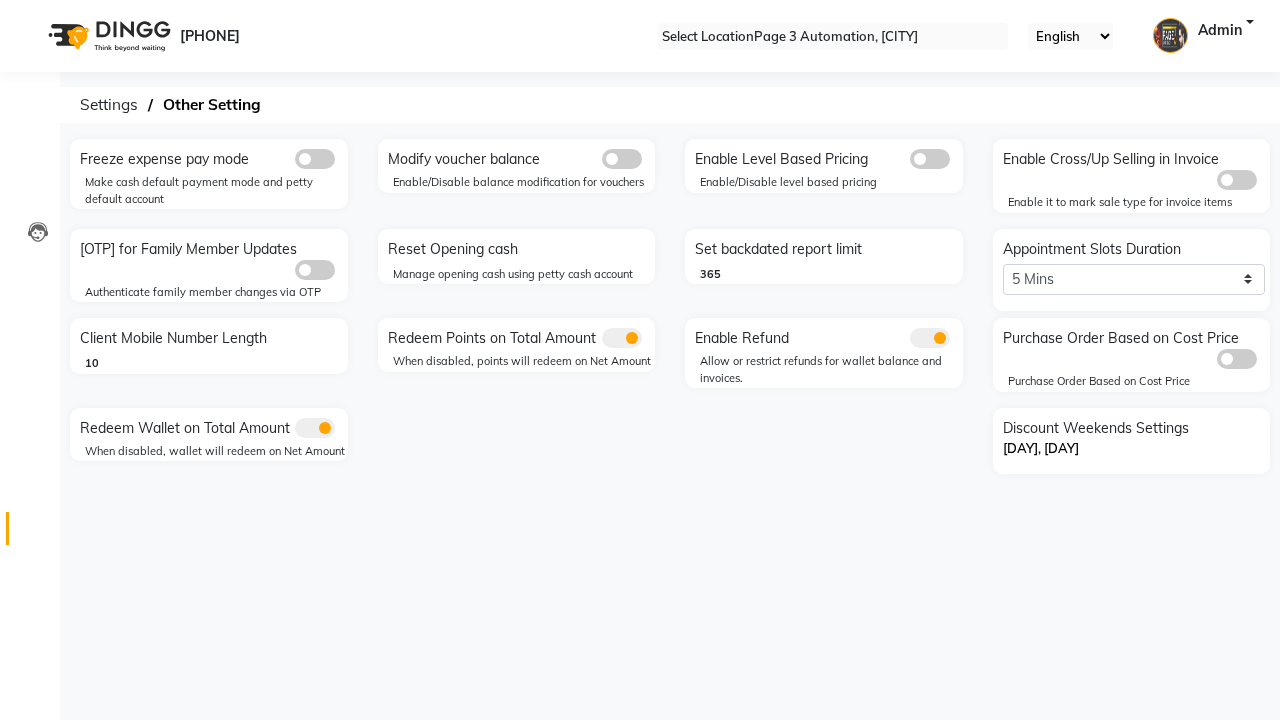 click at bounding box center [31, 8] 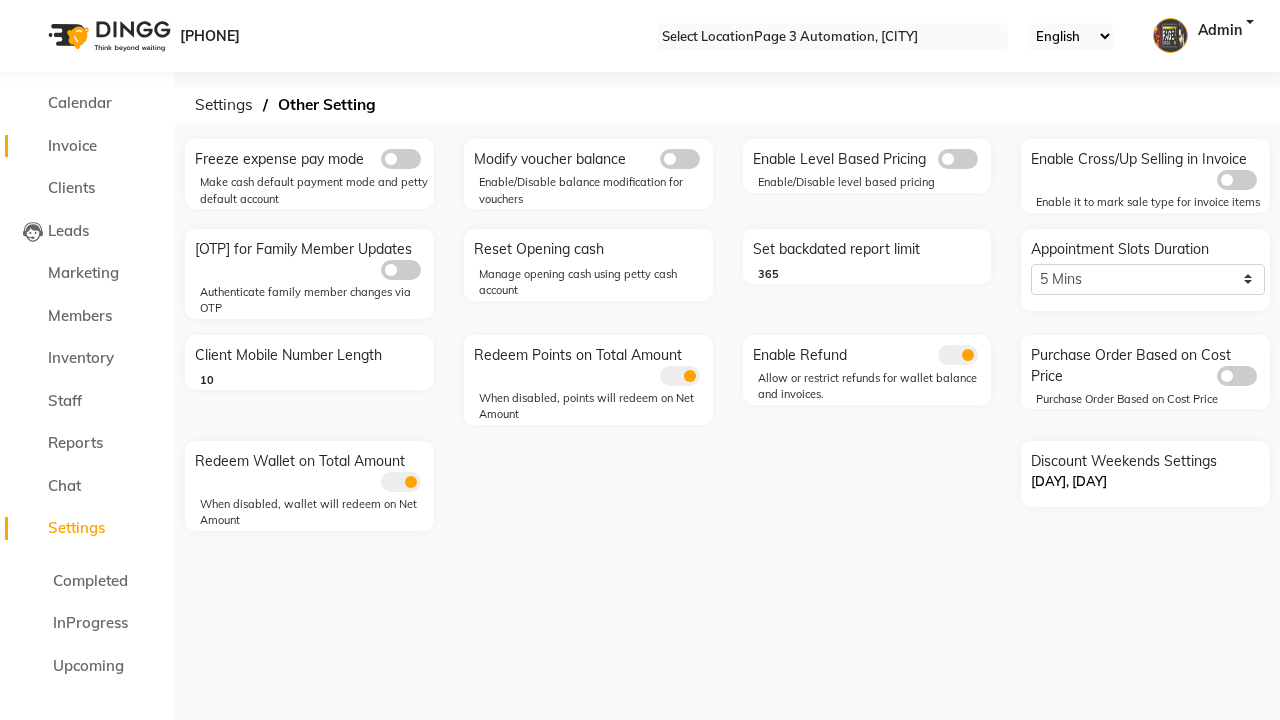 click on "Invoice" at bounding box center (72, 145) 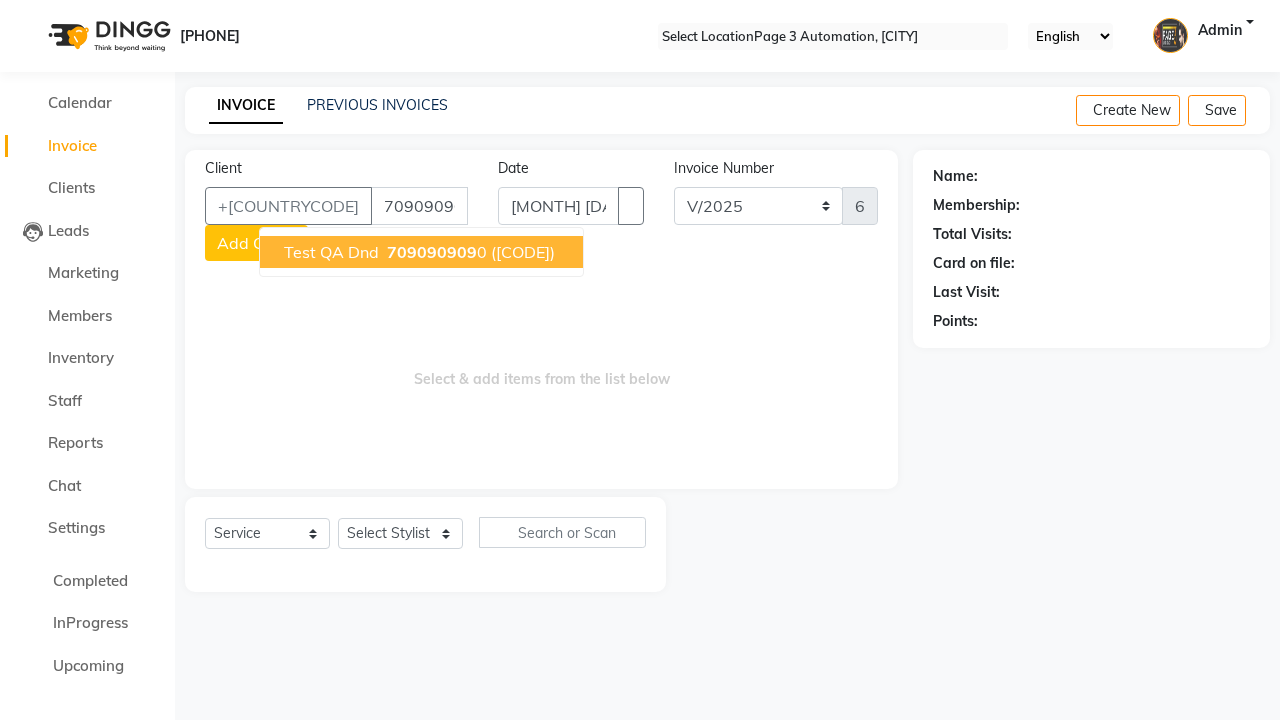 click on "709090909" at bounding box center [432, 252] 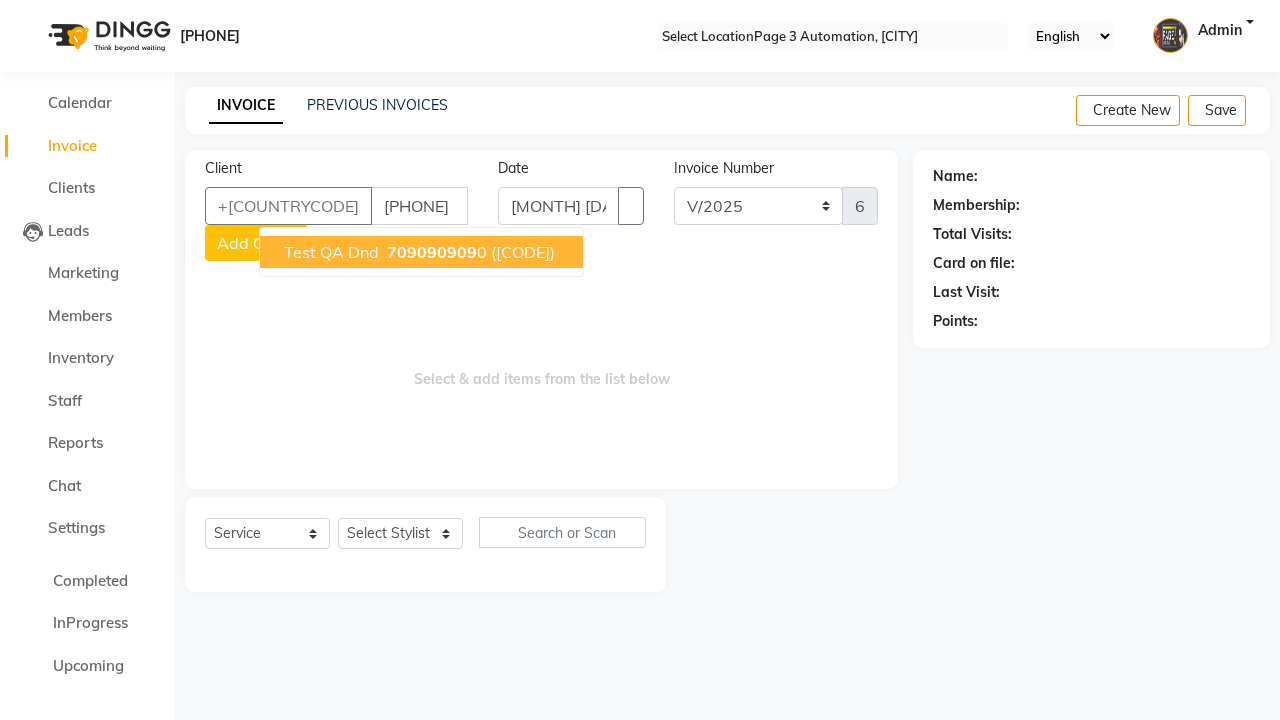 type on "[PHONE]" 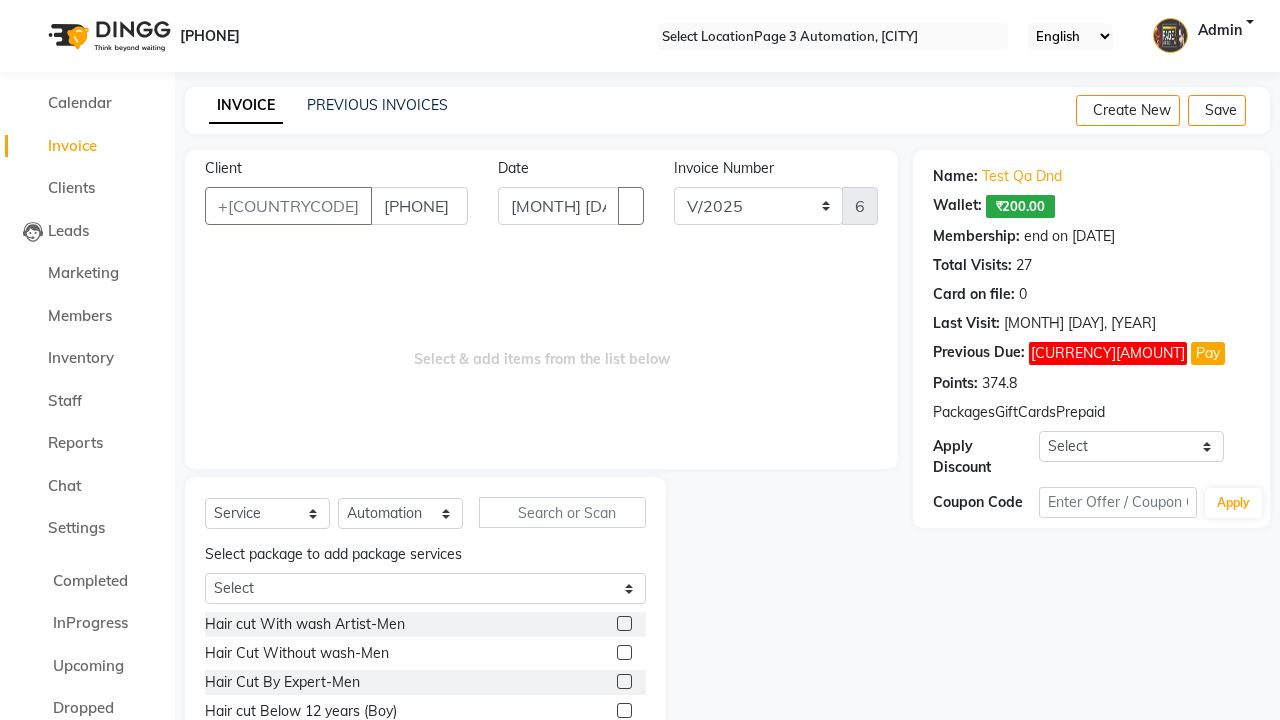 click at bounding box center [624, 652] 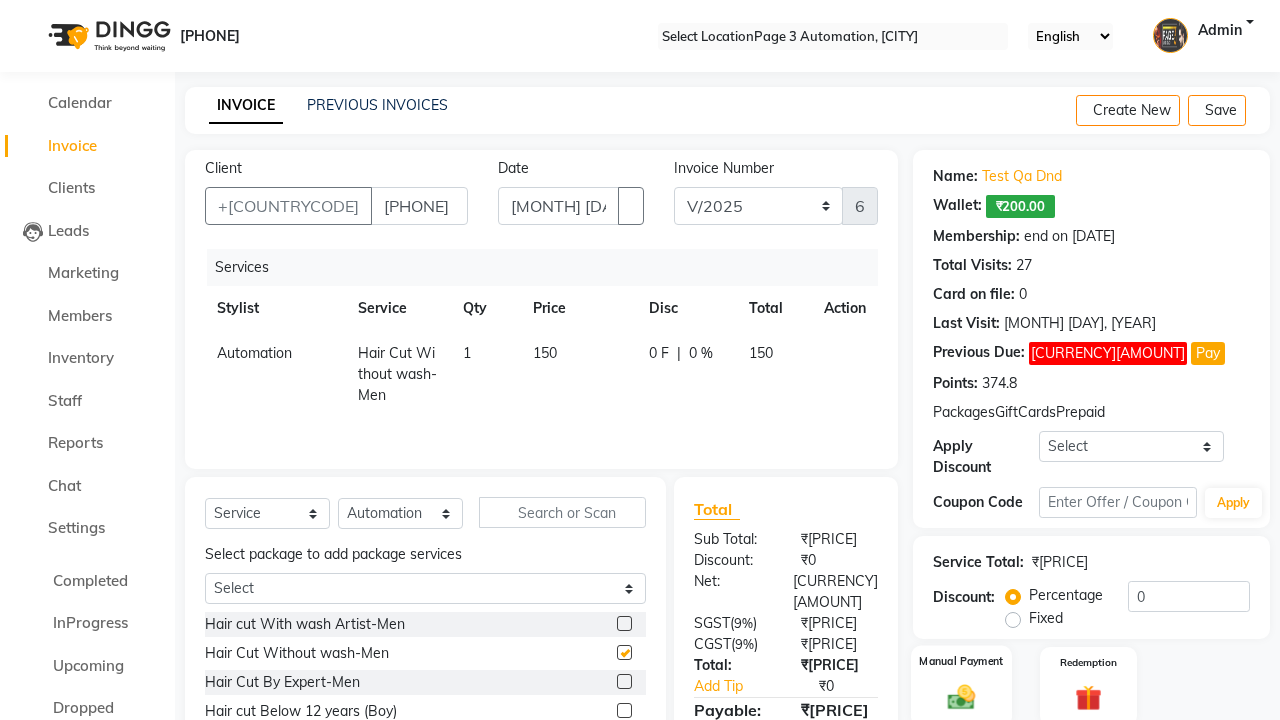 click at bounding box center (962, 696) 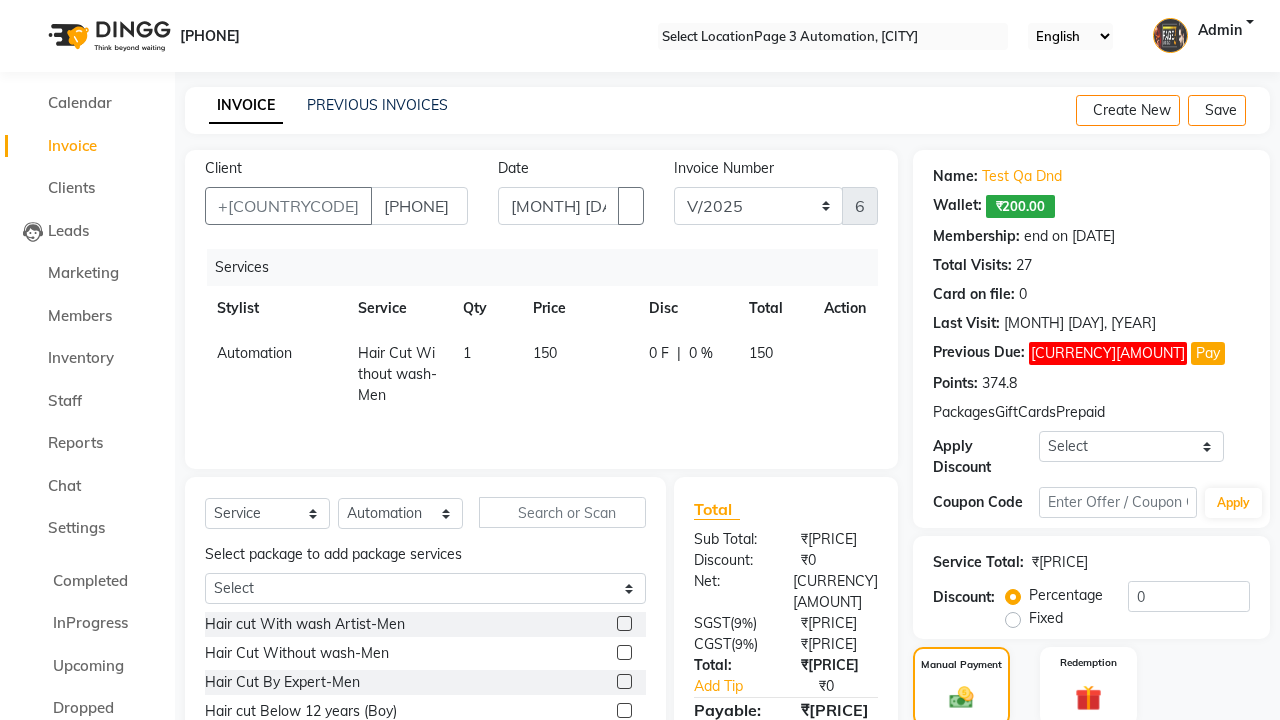 click on "PhonePe" at bounding box center [1086, 753] 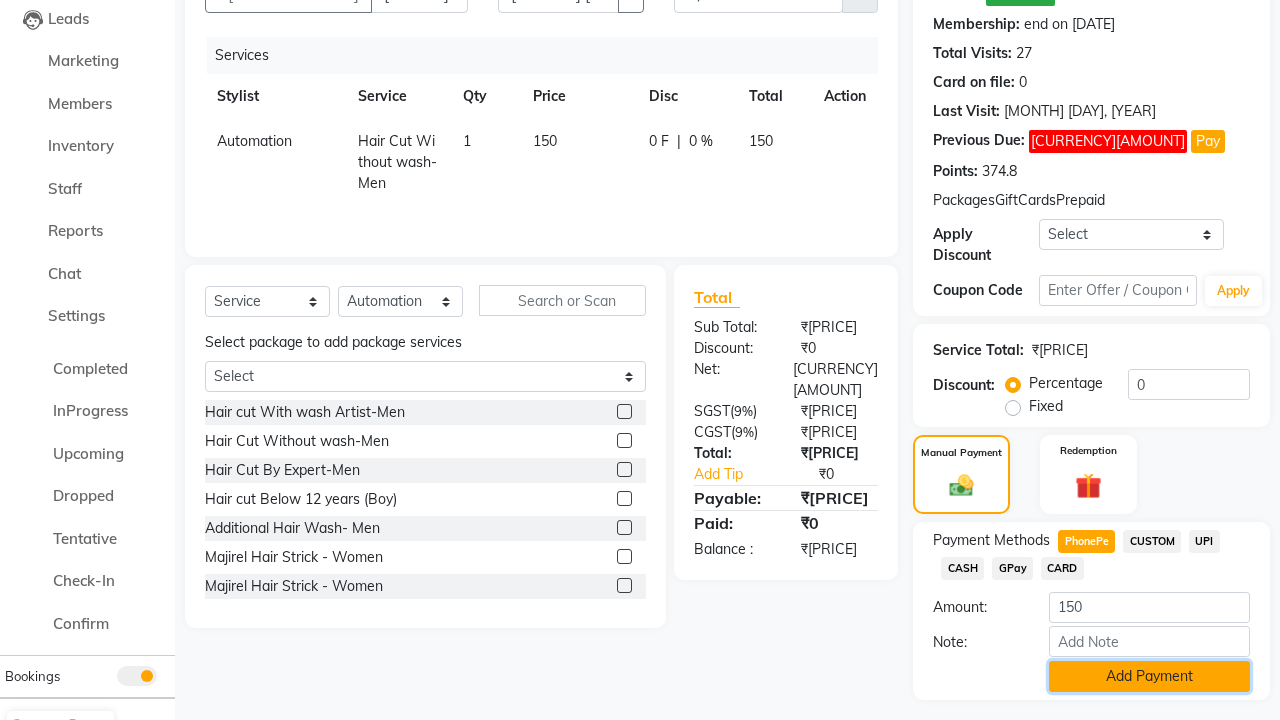 click on "Add Payment" at bounding box center (1149, 676) 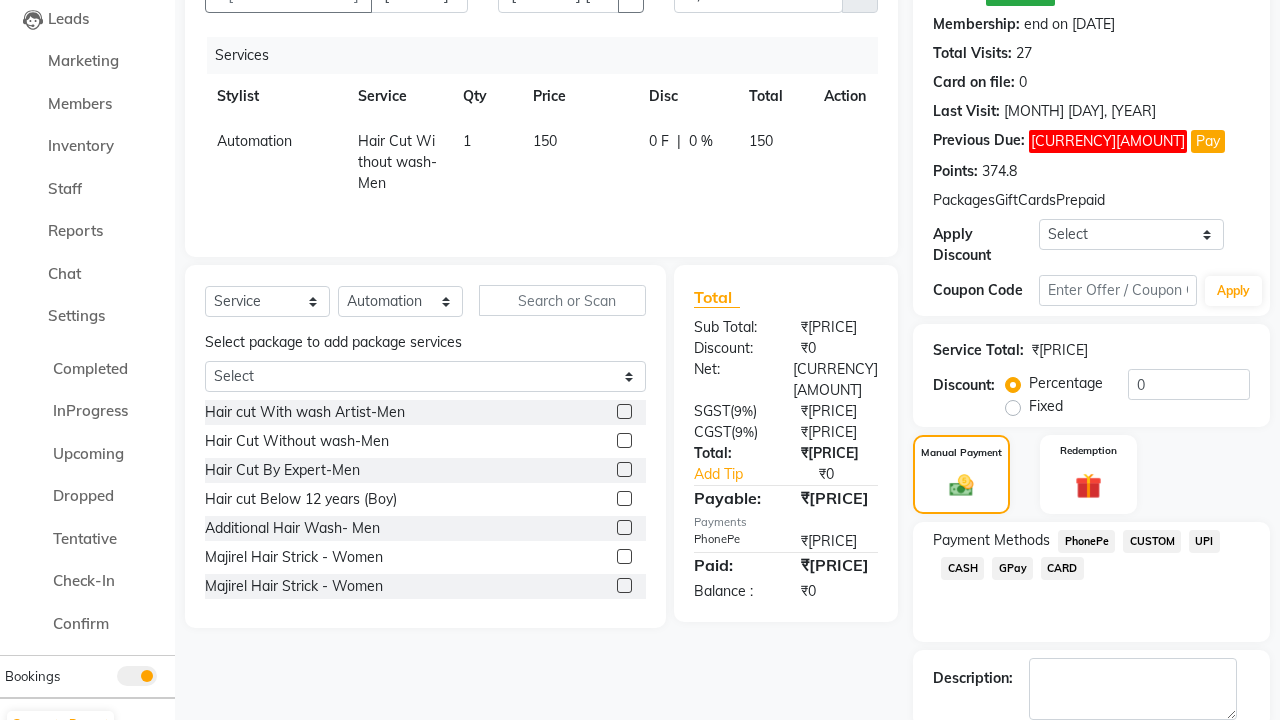 scroll, scrollTop: 325, scrollLeft: 0, axis: vertical 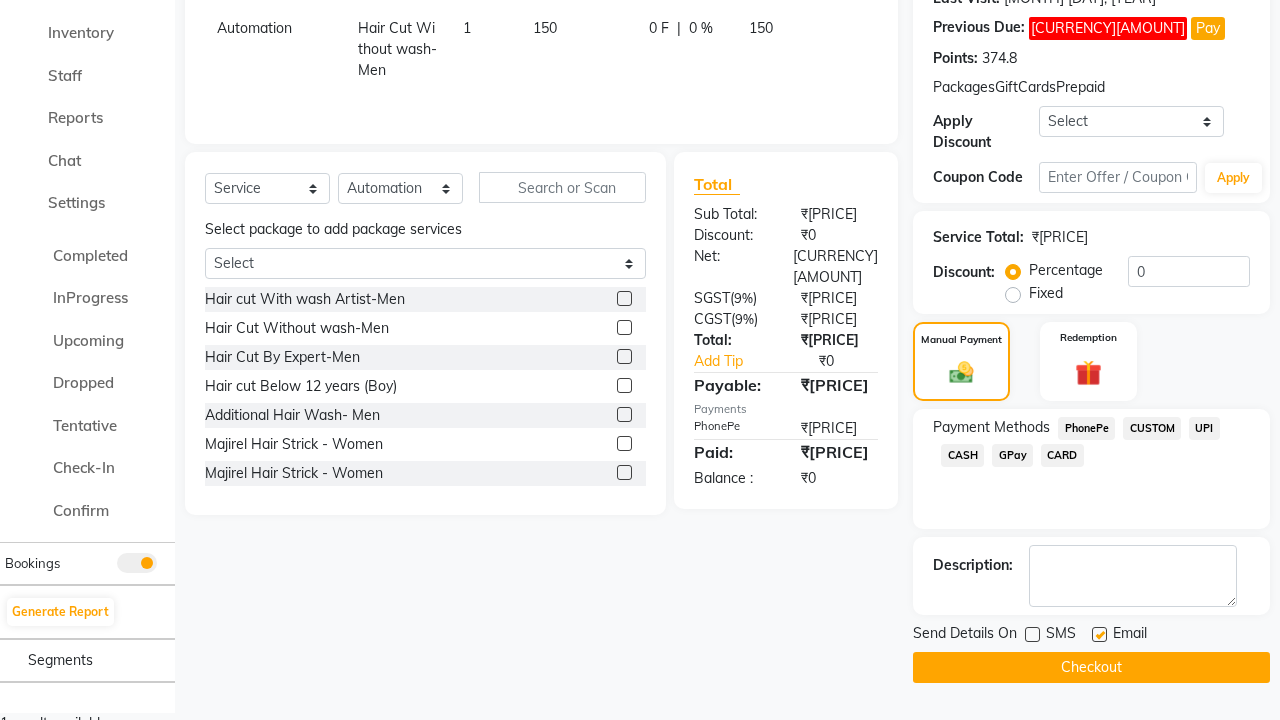click at bounding box center (1099, 634) 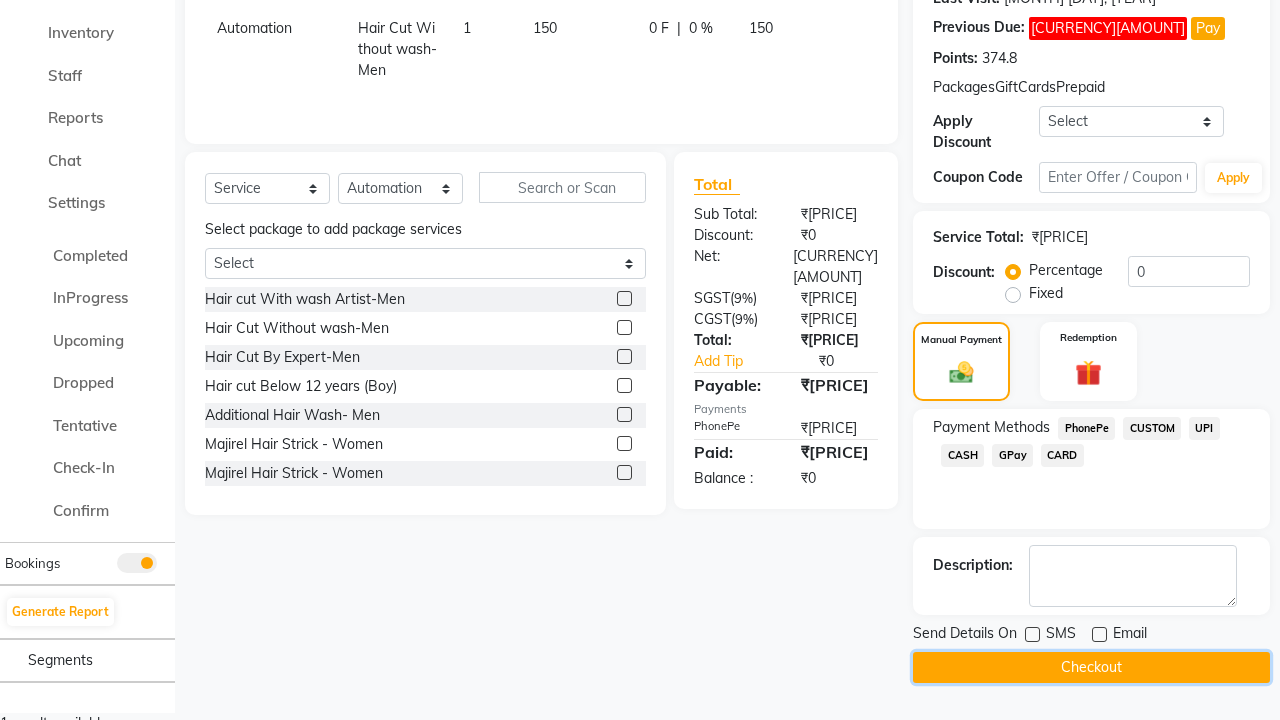 click on "Checkout" at bounding box center (1091, 667) 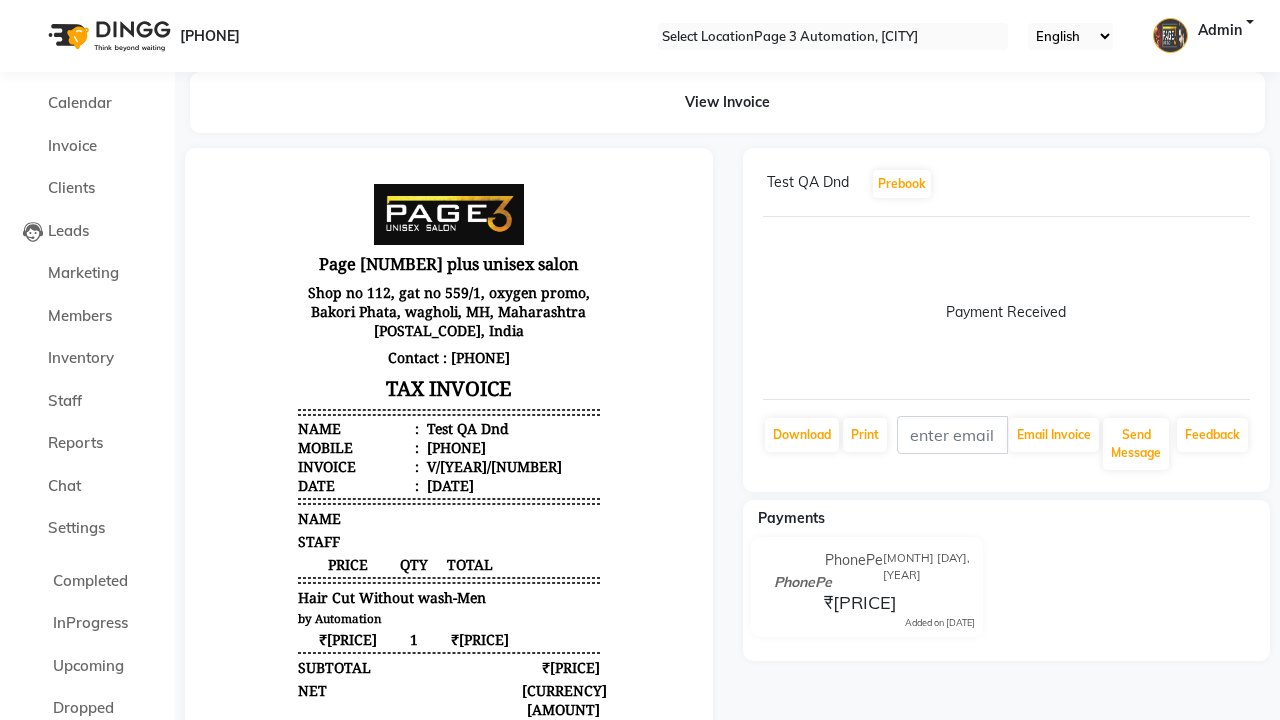 scroll, scrollTop: 0, scrollLeft: 0, axis: both 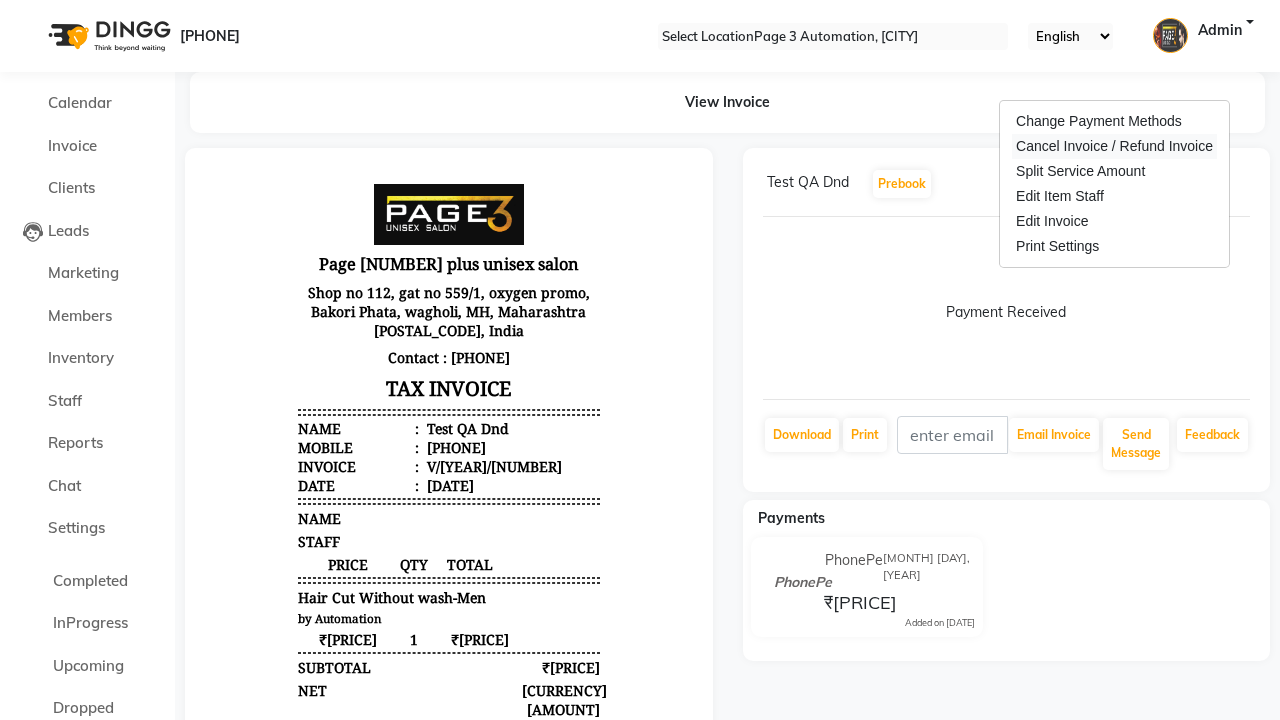 click on "Cancel Invoice / Refund Invoice" at bounding box center (1114, 146) 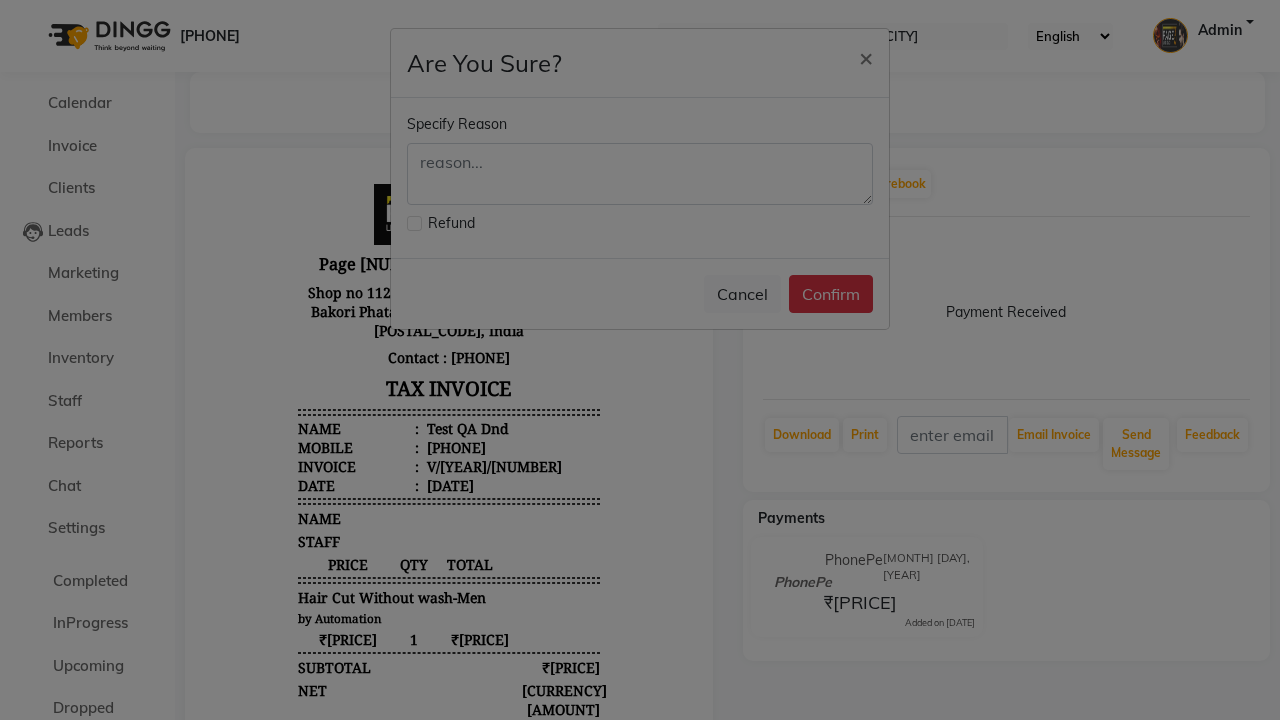 click at bounding box center [414, 223] 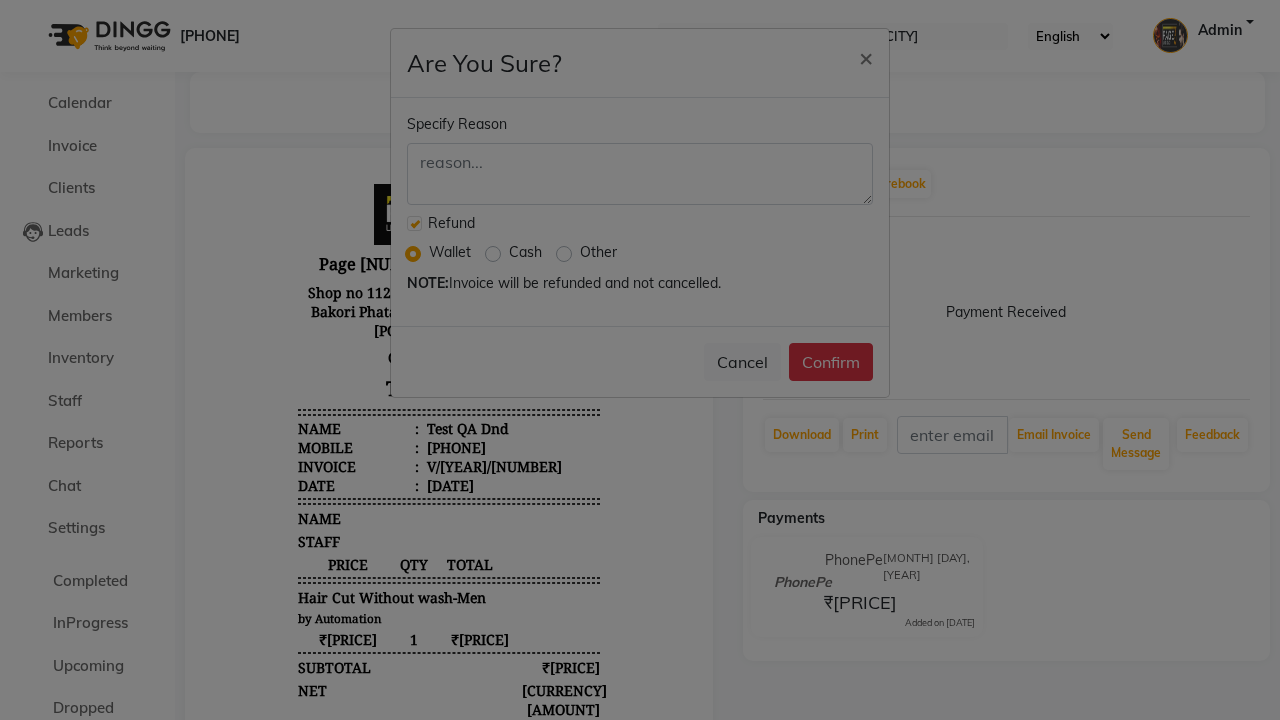 click on "Cash" at bounding box center [525, 252] 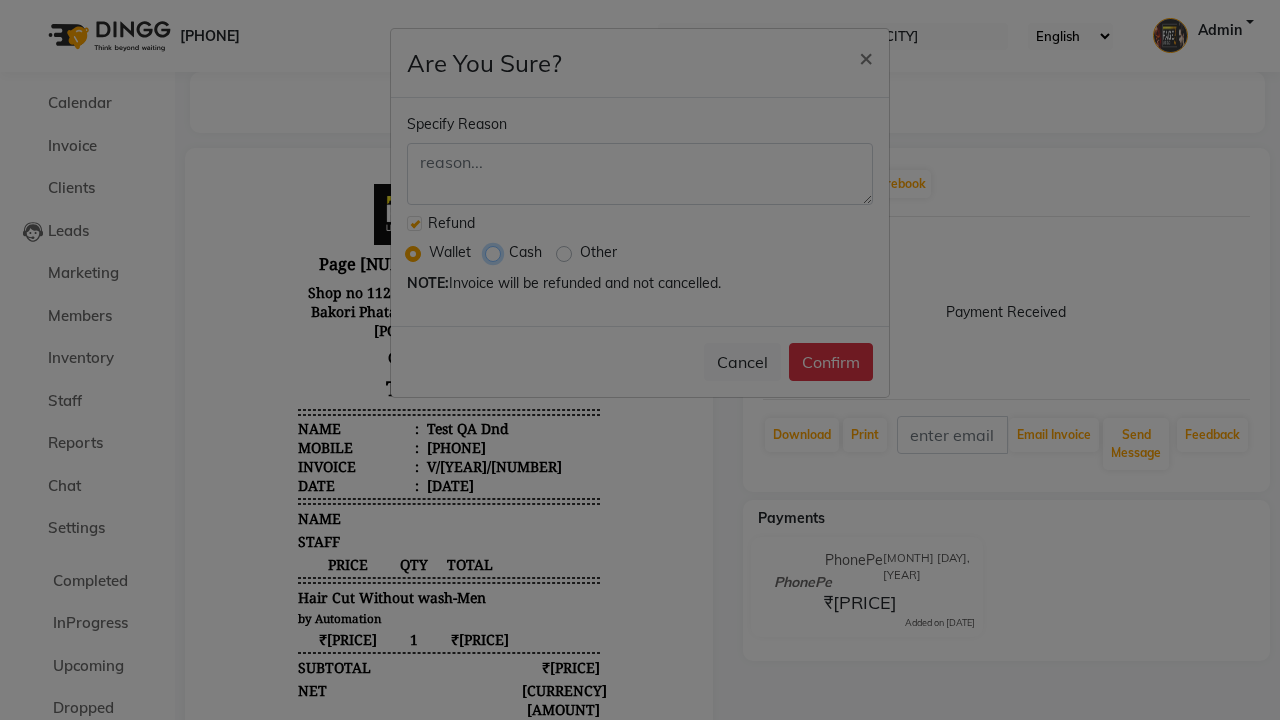 click on "Cash" at bounding box center (497, 252) 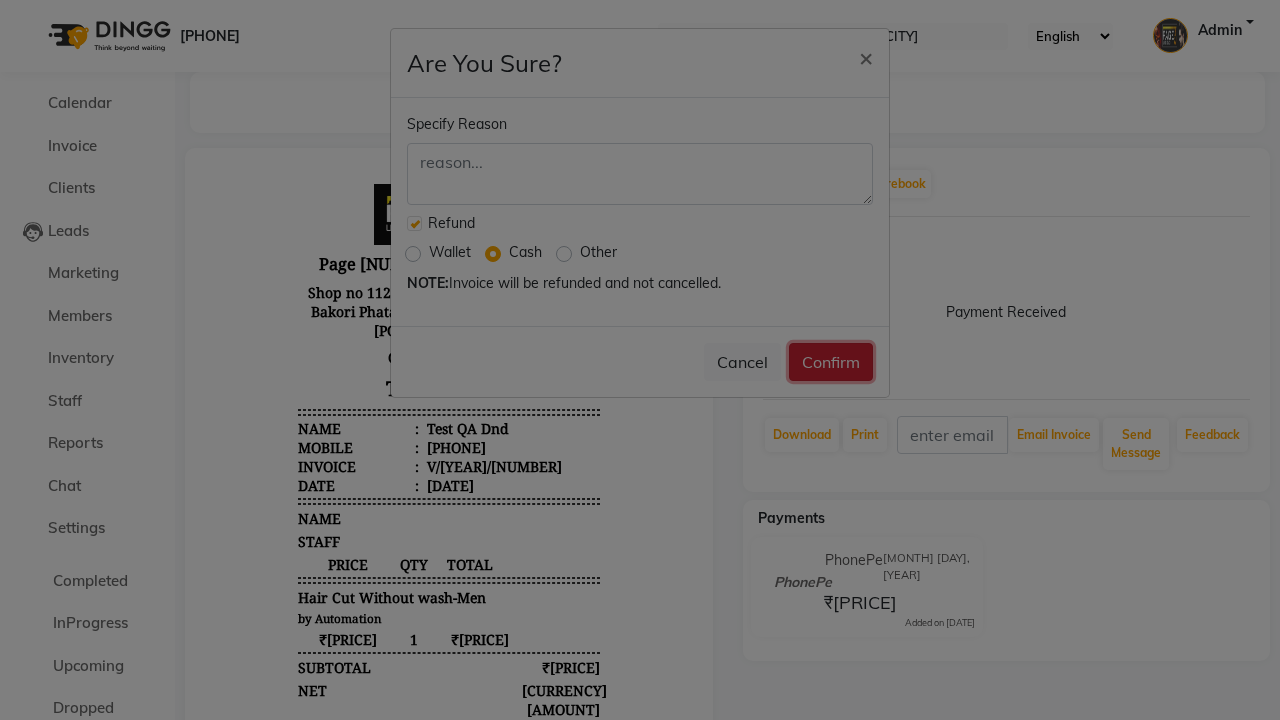 click on "Confirm" at bounding box center [831, 362] 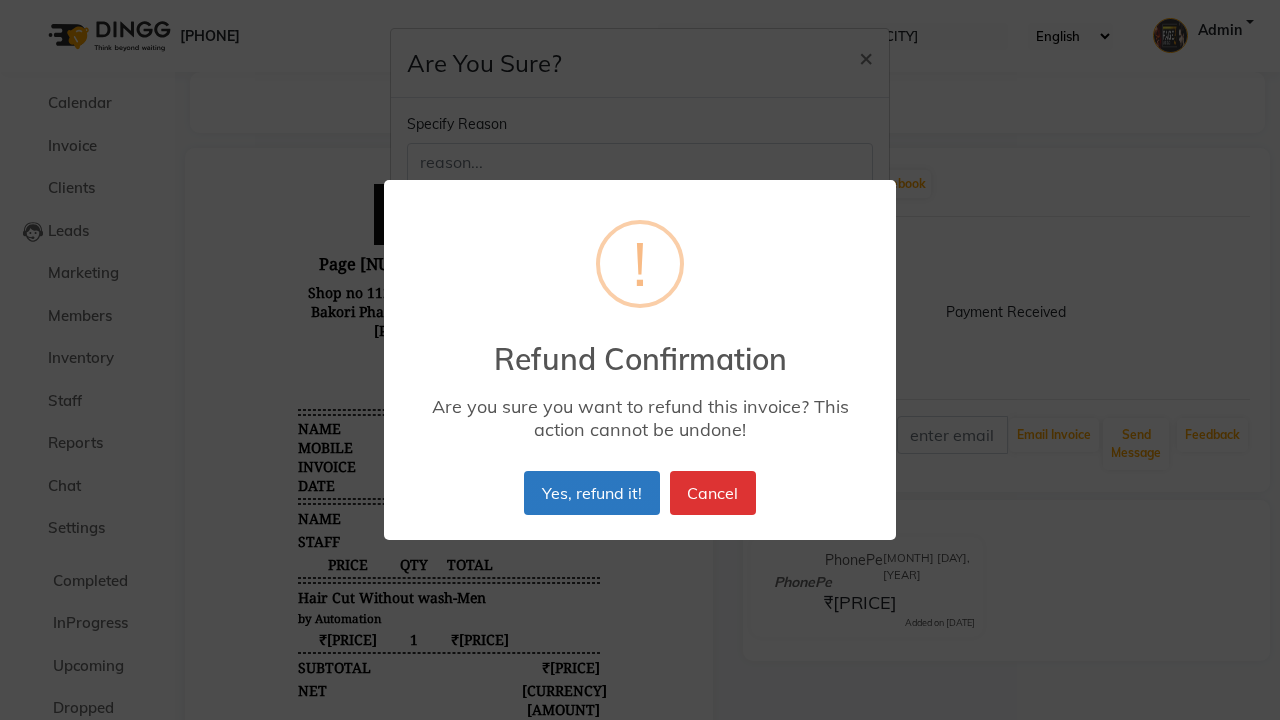 click on "Yes, refund it!" at bounding box center [591, 493] 